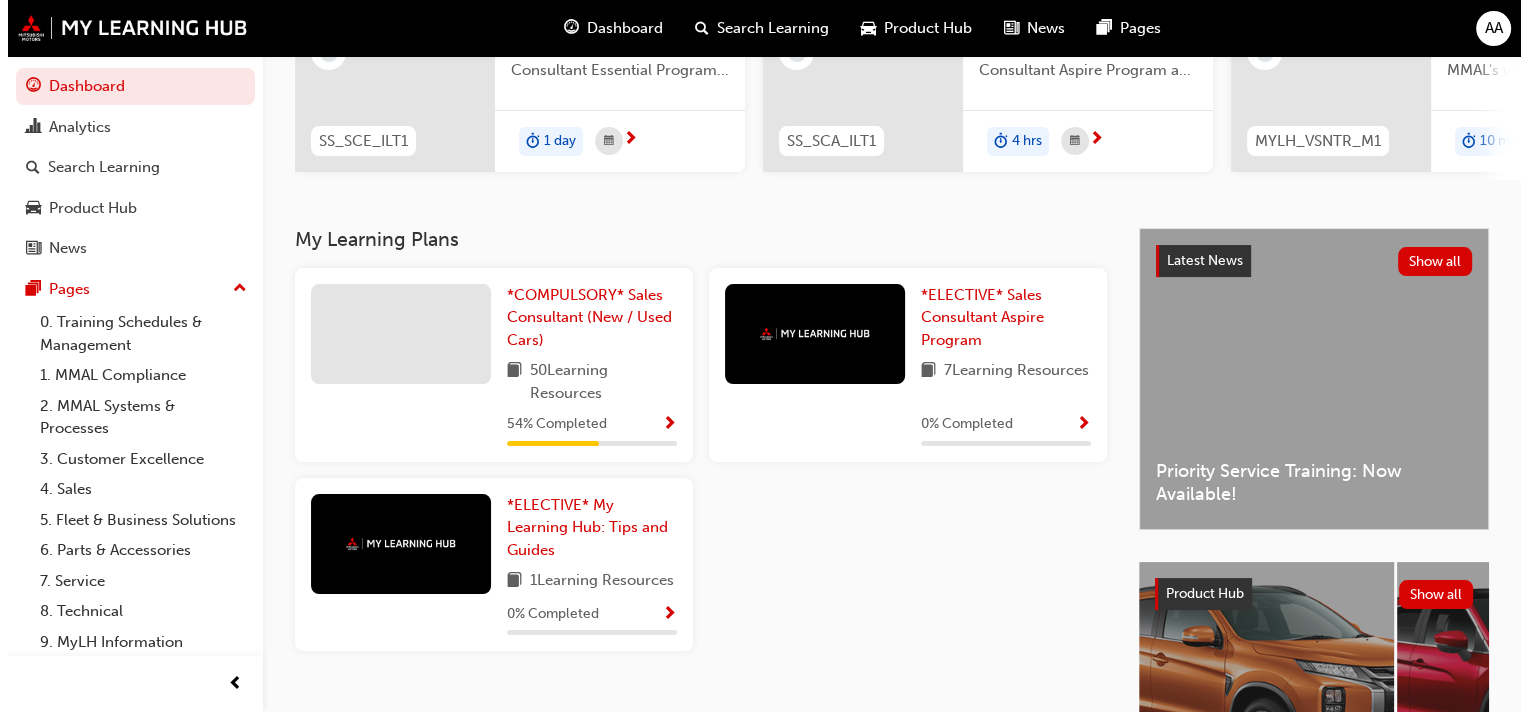 scroll, scrollTop: 0, scrollLeft: 0, axis: both 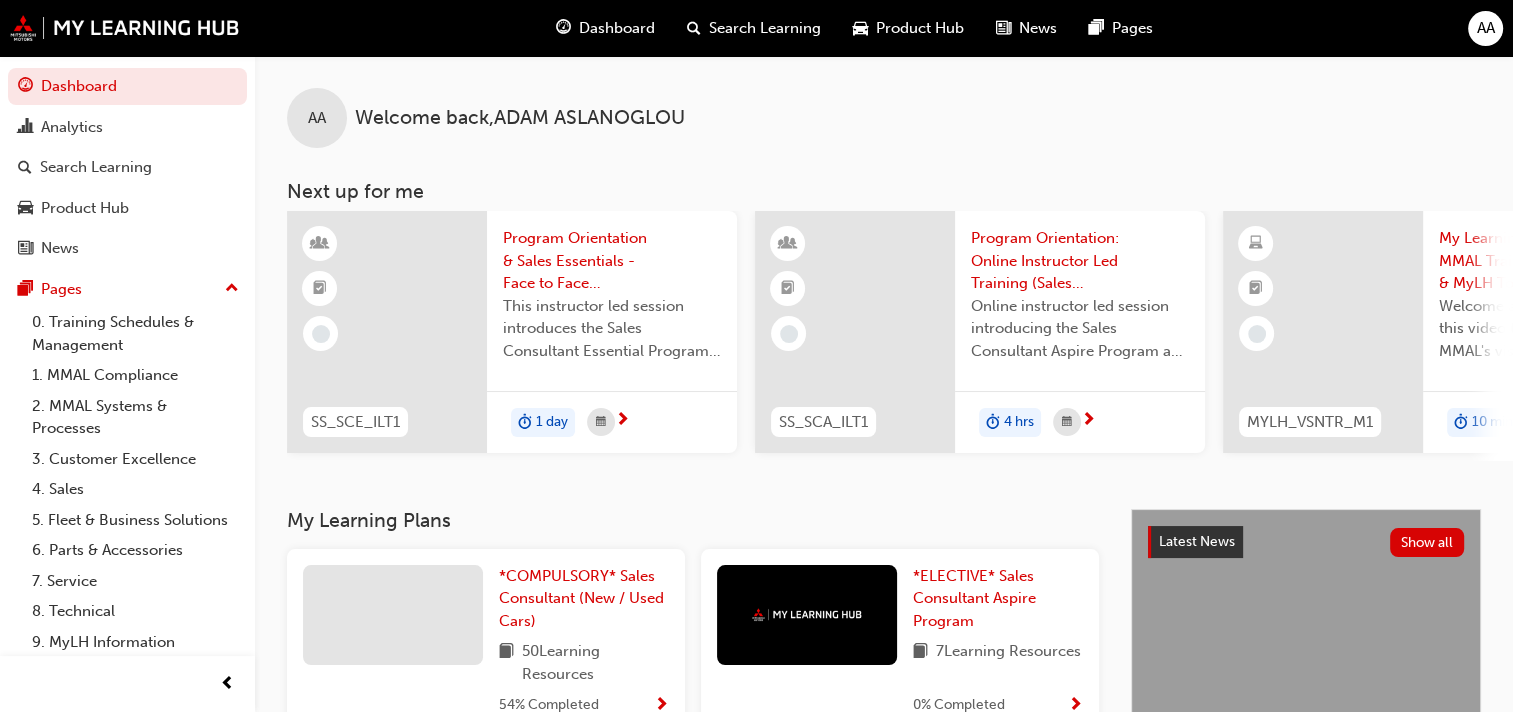 click on "Program Orientation & Sales Essentials - Face to Face Instructor Led Training (Sales Consultant Ess..." at bounding box center [612, 261] 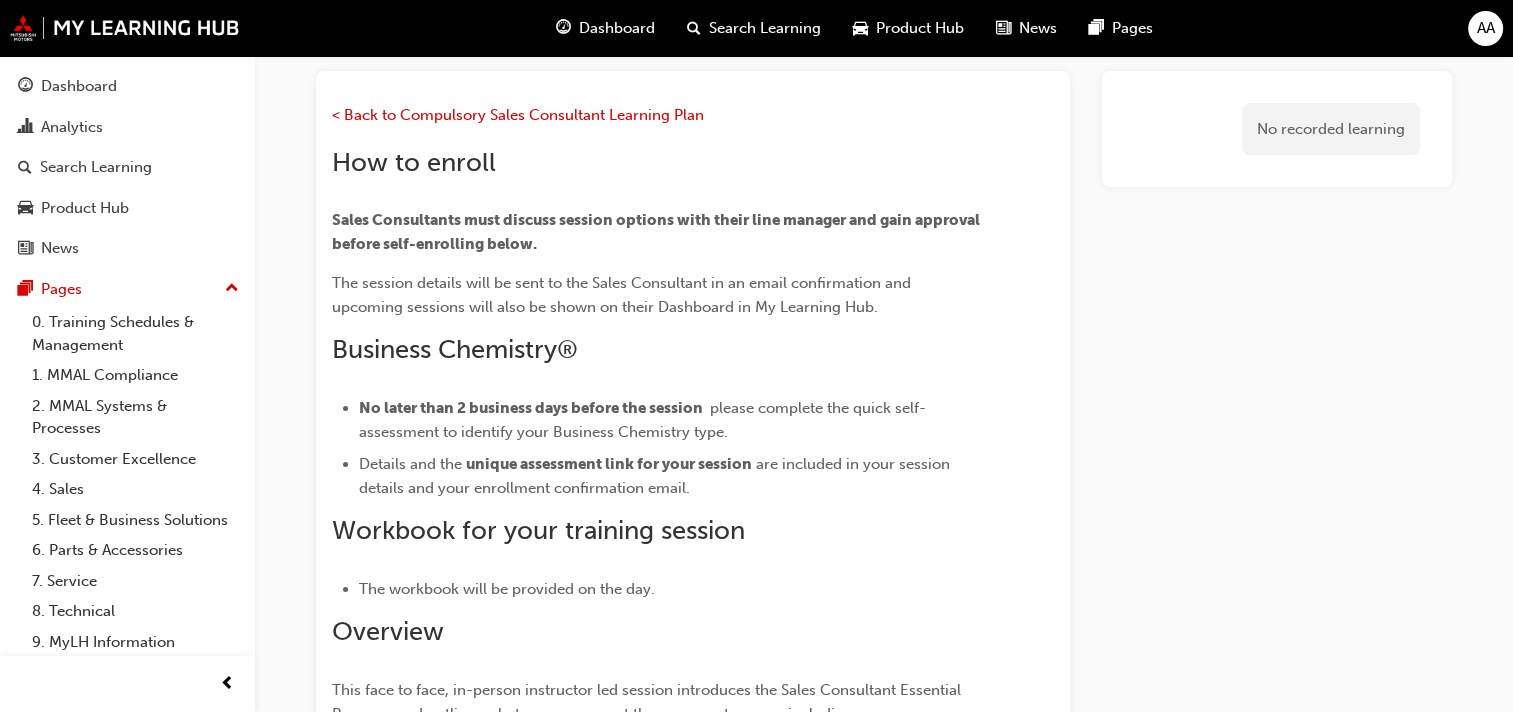 scroll, scrollTop: 0, scrollLeft: 0, axis: both 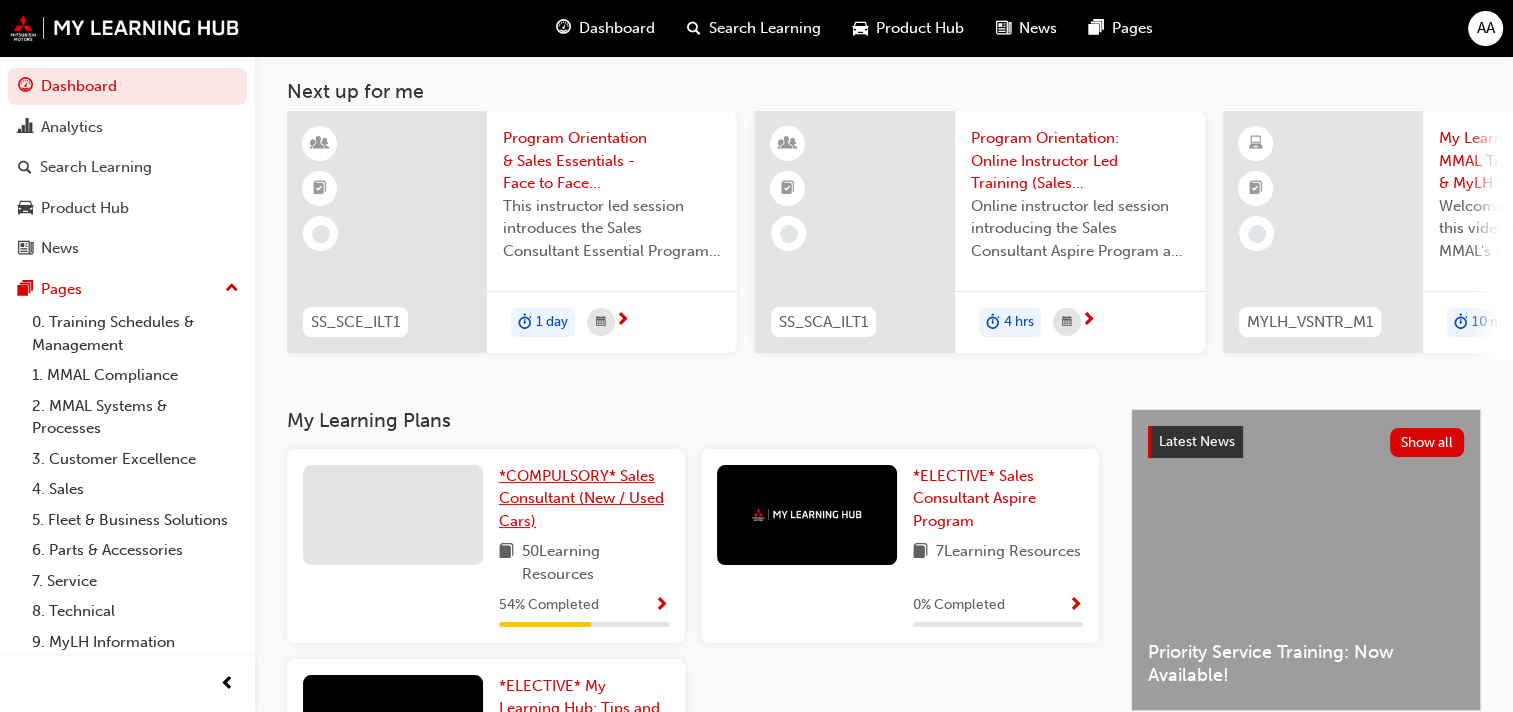 click on "*COMPULSORY* Sales Consultant (New / Used Cars)" at bounding box center (581, 498) 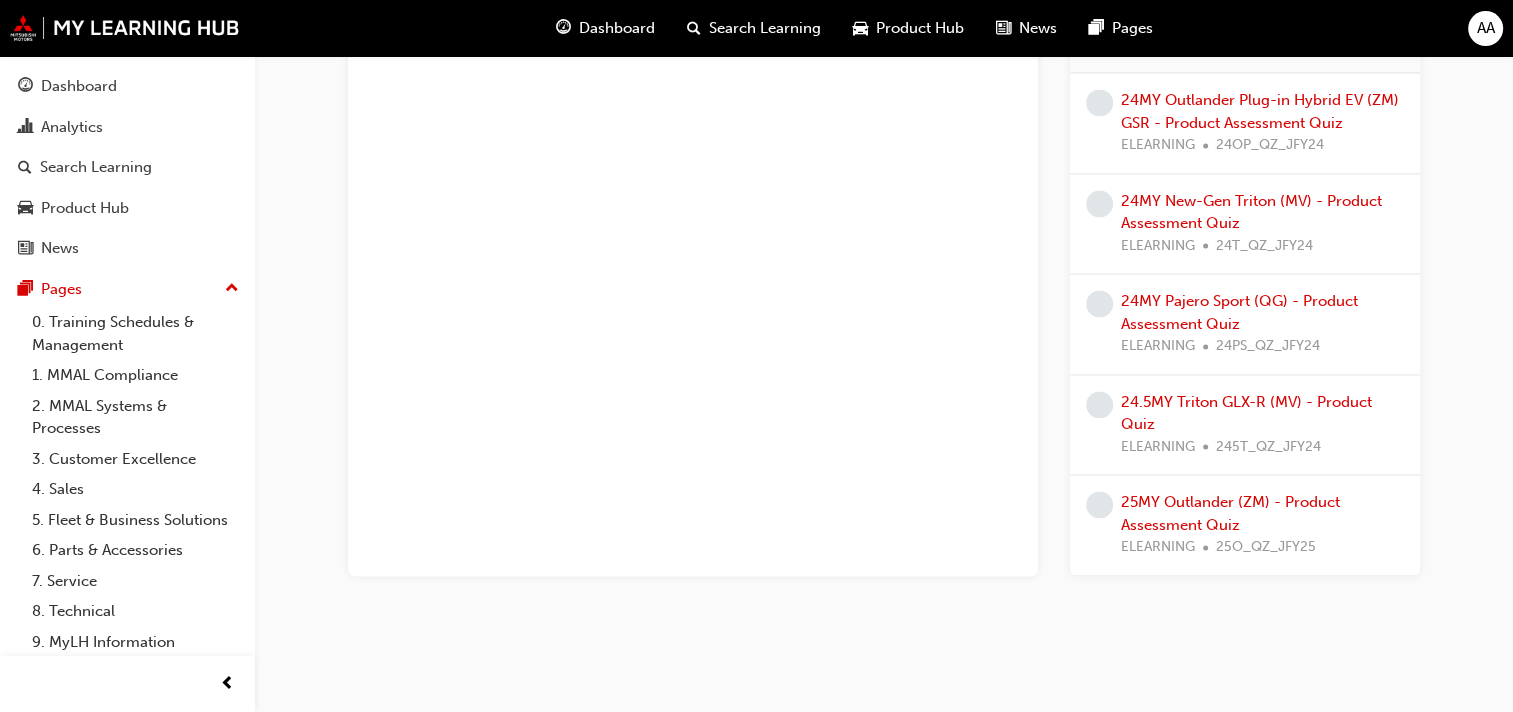 scroll, scrollTop: 2900, scrollLeft: 0, axis: vertical 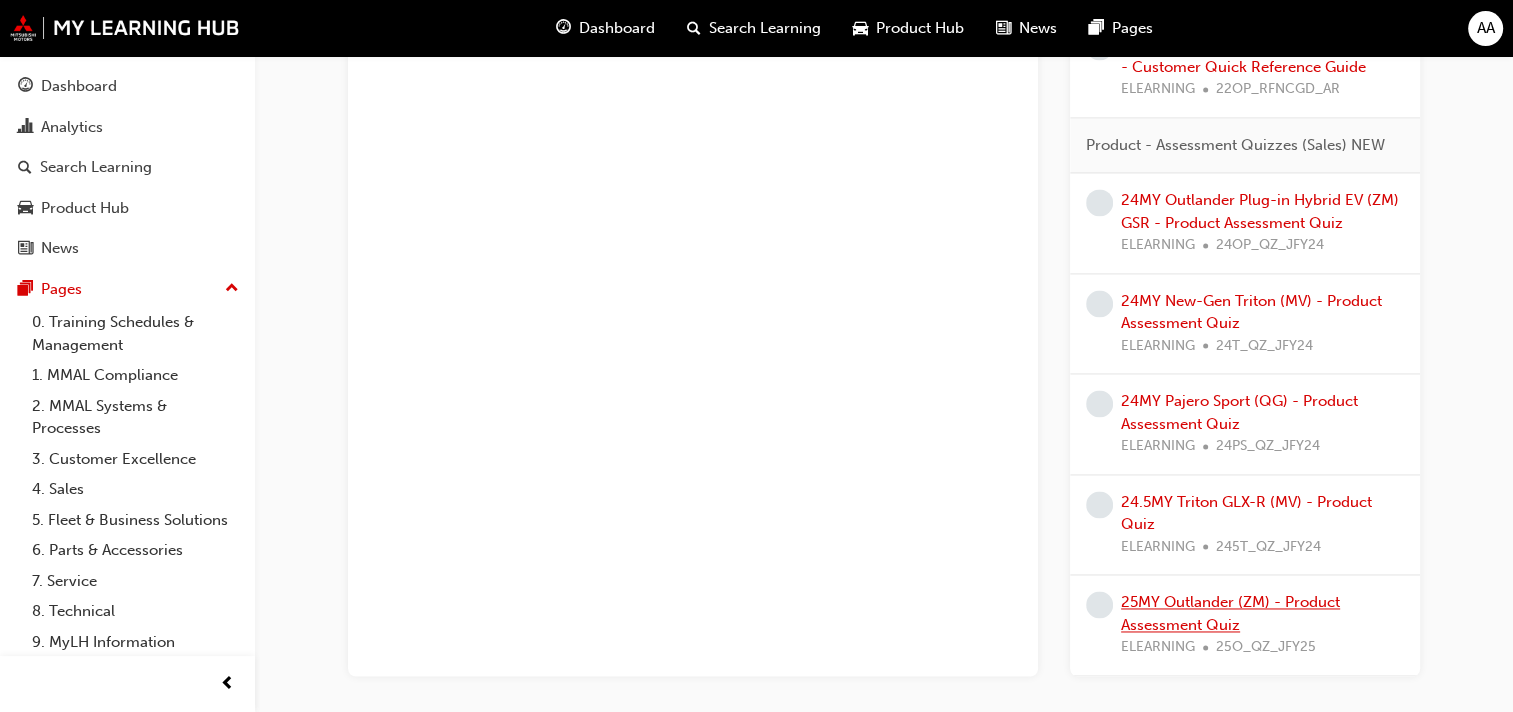 click on "25MY Outlander (ZM) - Product Assessment Quiz" at bounding box center (1230, 613) 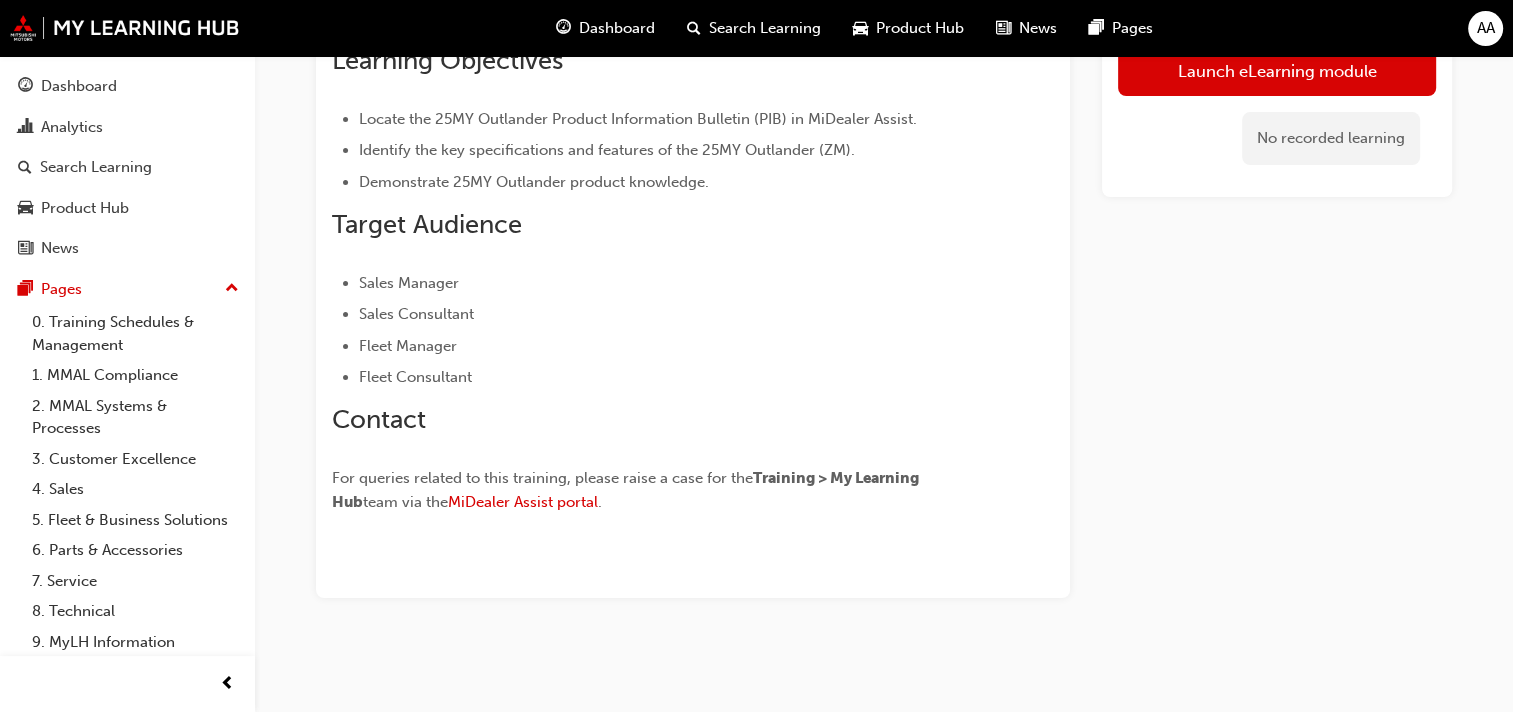 scroll, scrollTop: 92, scrollLeft: 0, axis: vertical 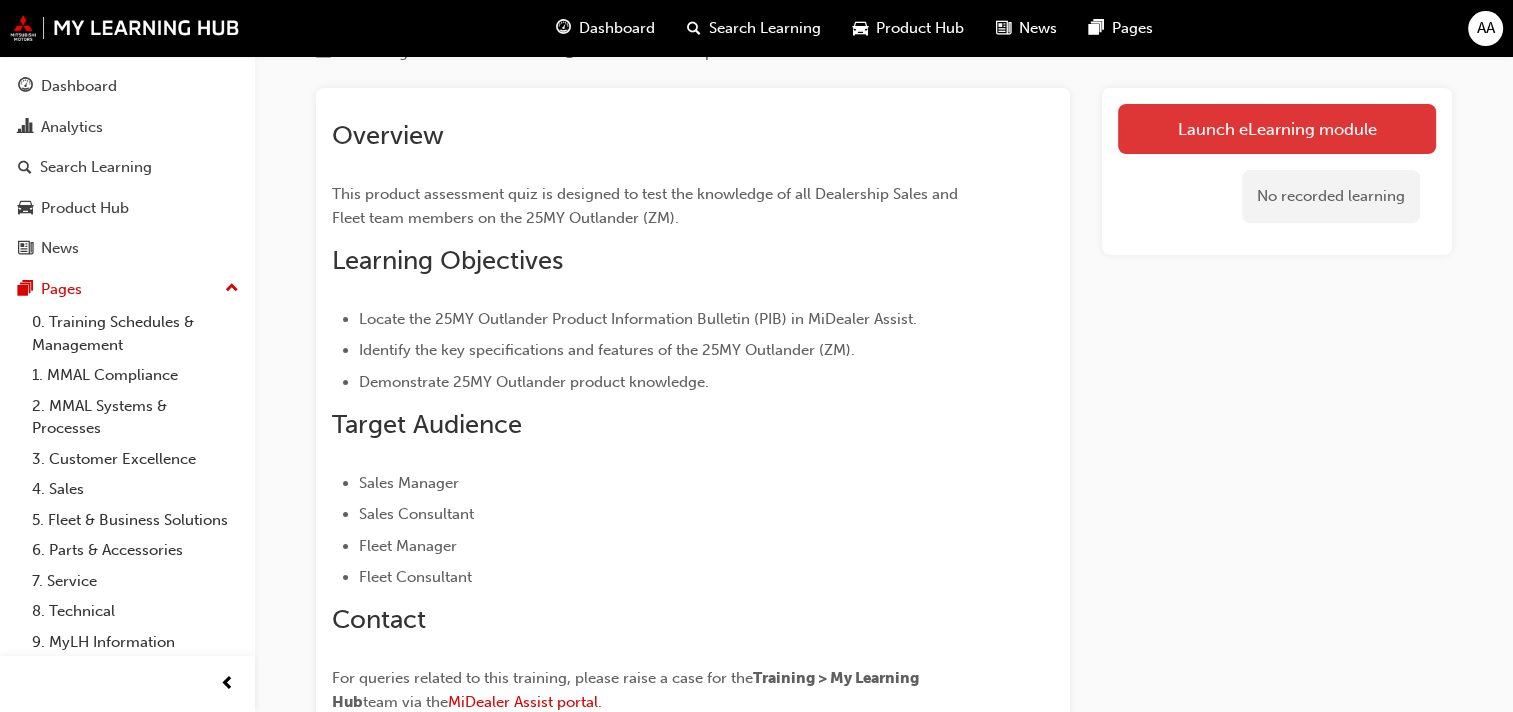 click on "Launch eLearning module" at bounding box center [1277, 129] 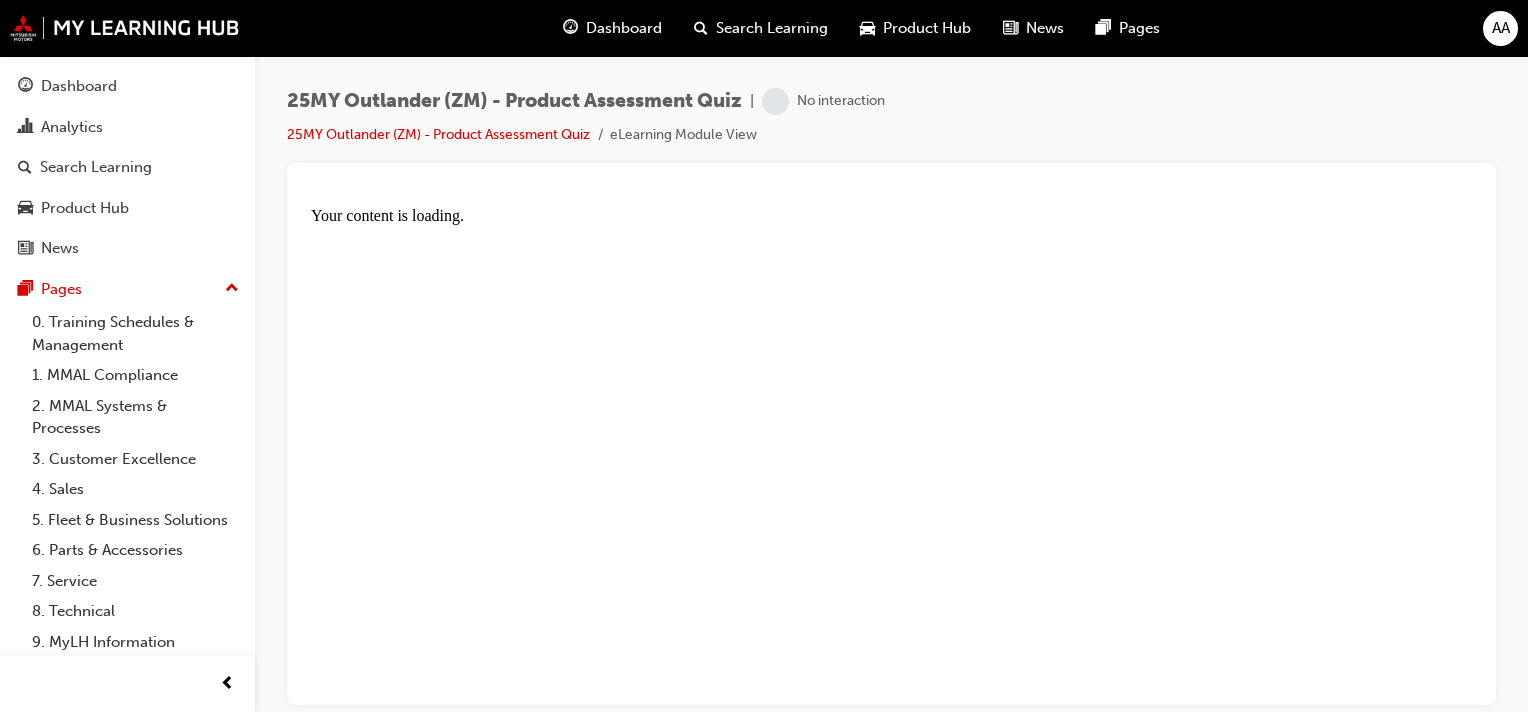 scroll, scrollTop: 0, scrollLeft: 0, axis: both 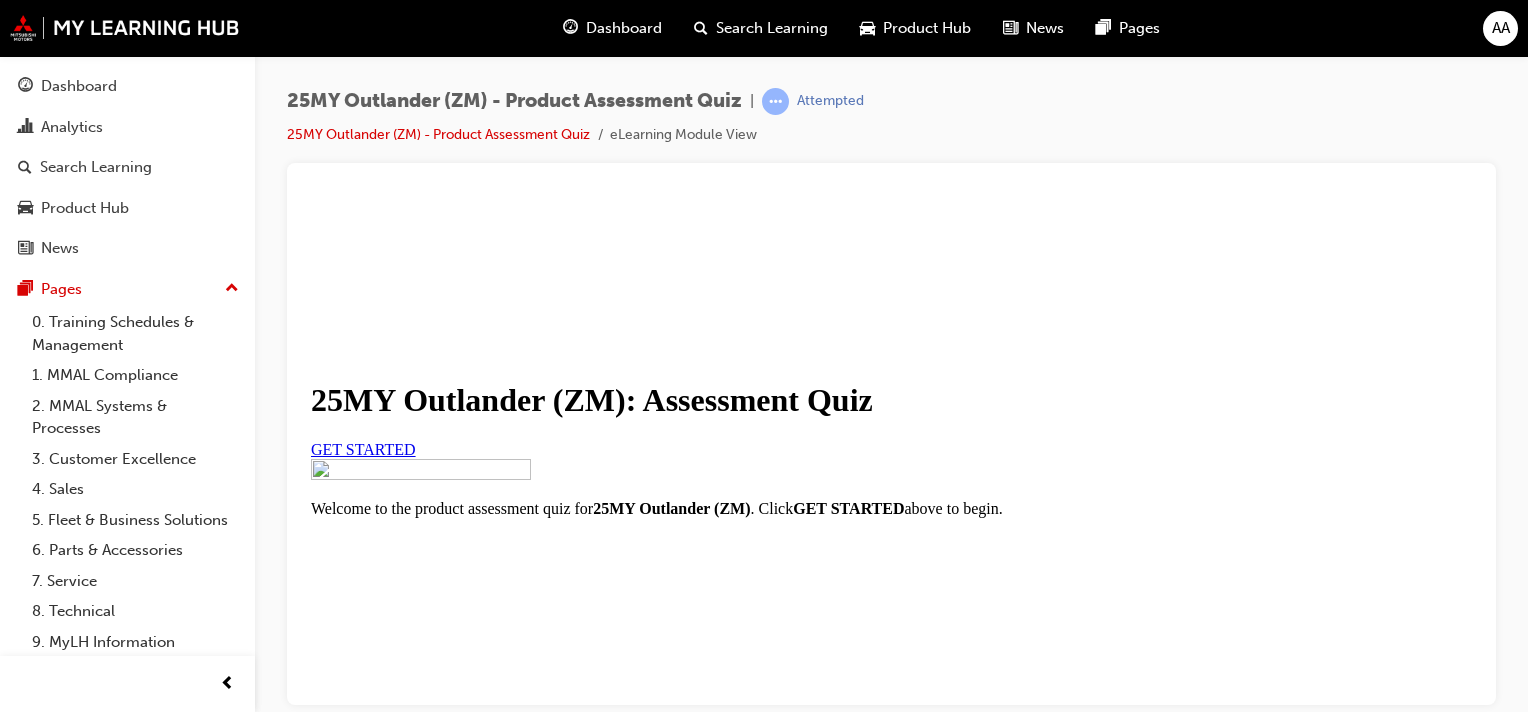 click on "GET STARTED" at bounding box center (363, 448) 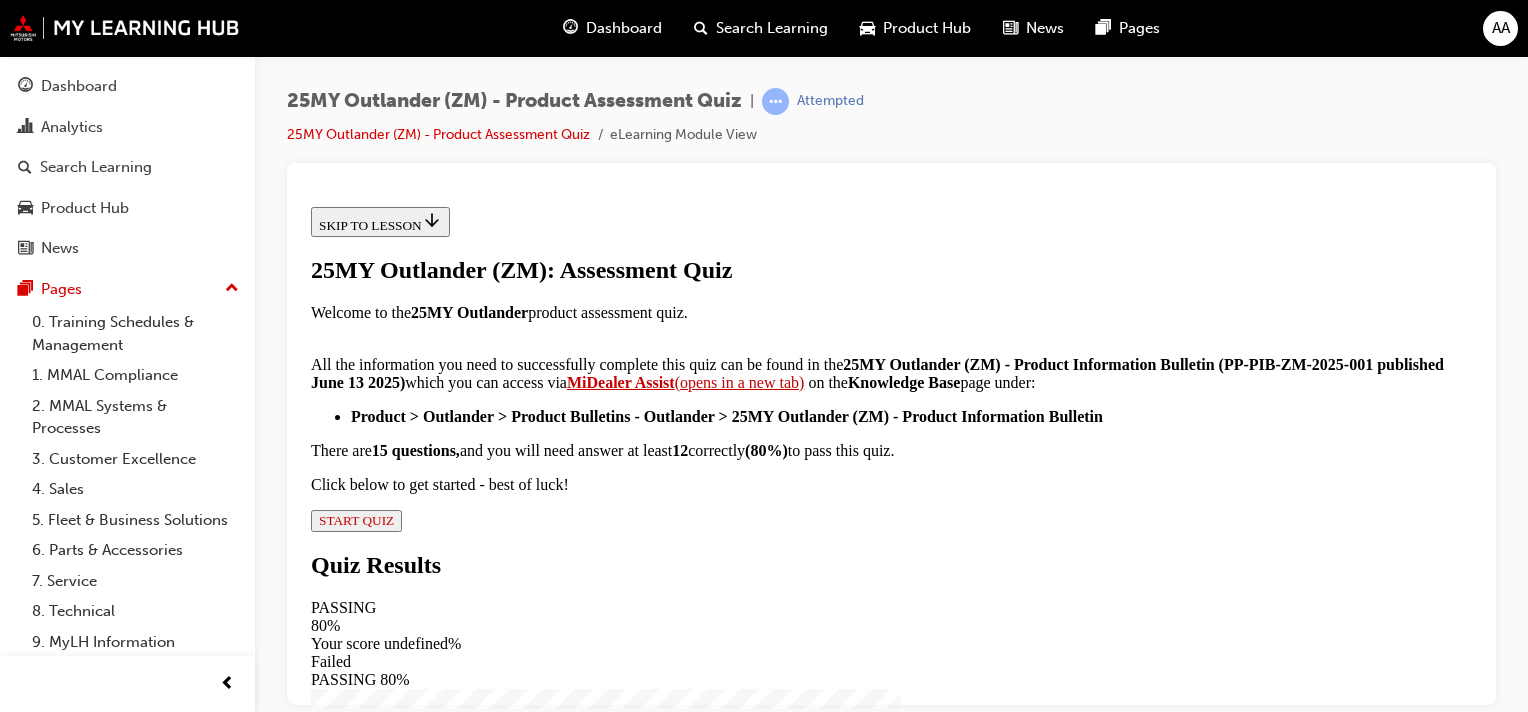 scroll, scrollTop: 532, scrollLeft: 0, axis: vertical 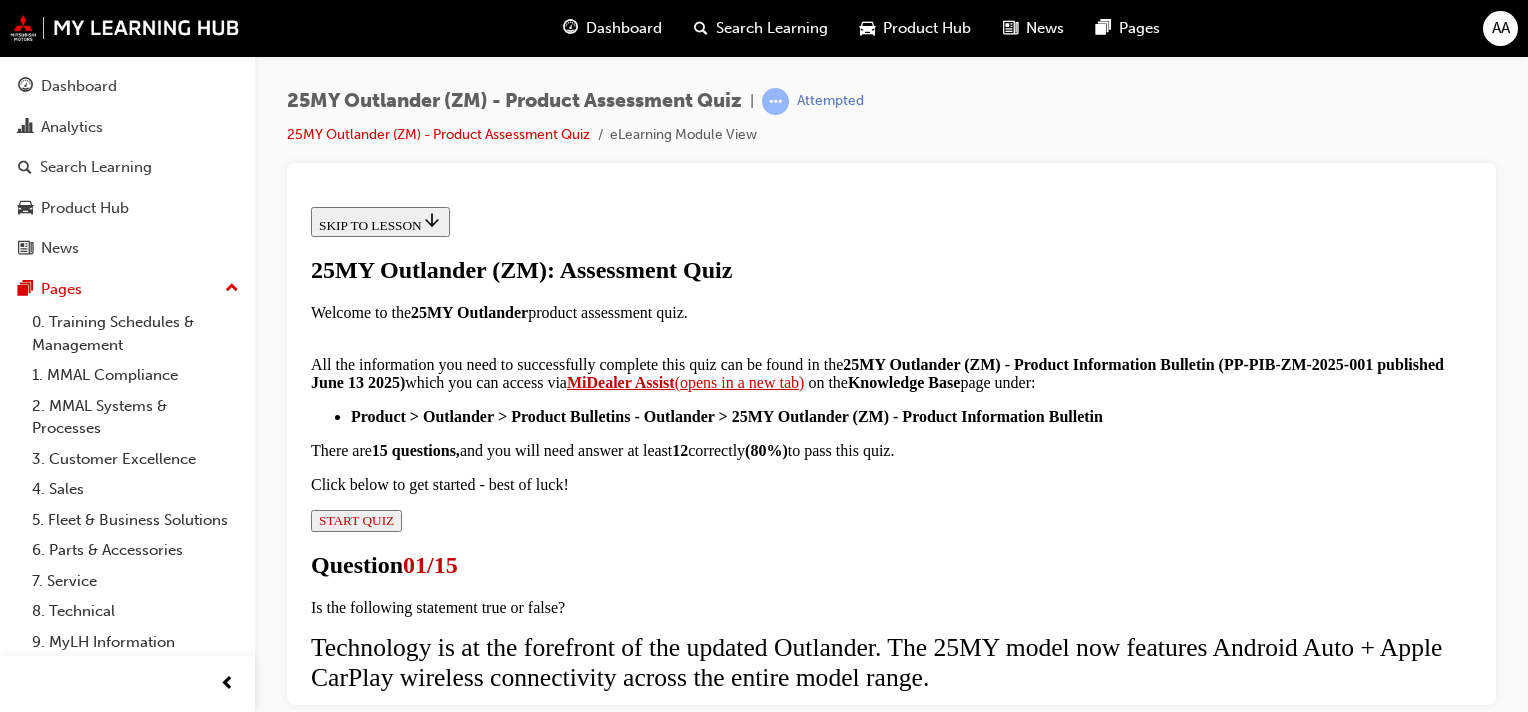 click on "True" at bounding box center [891, 1751] 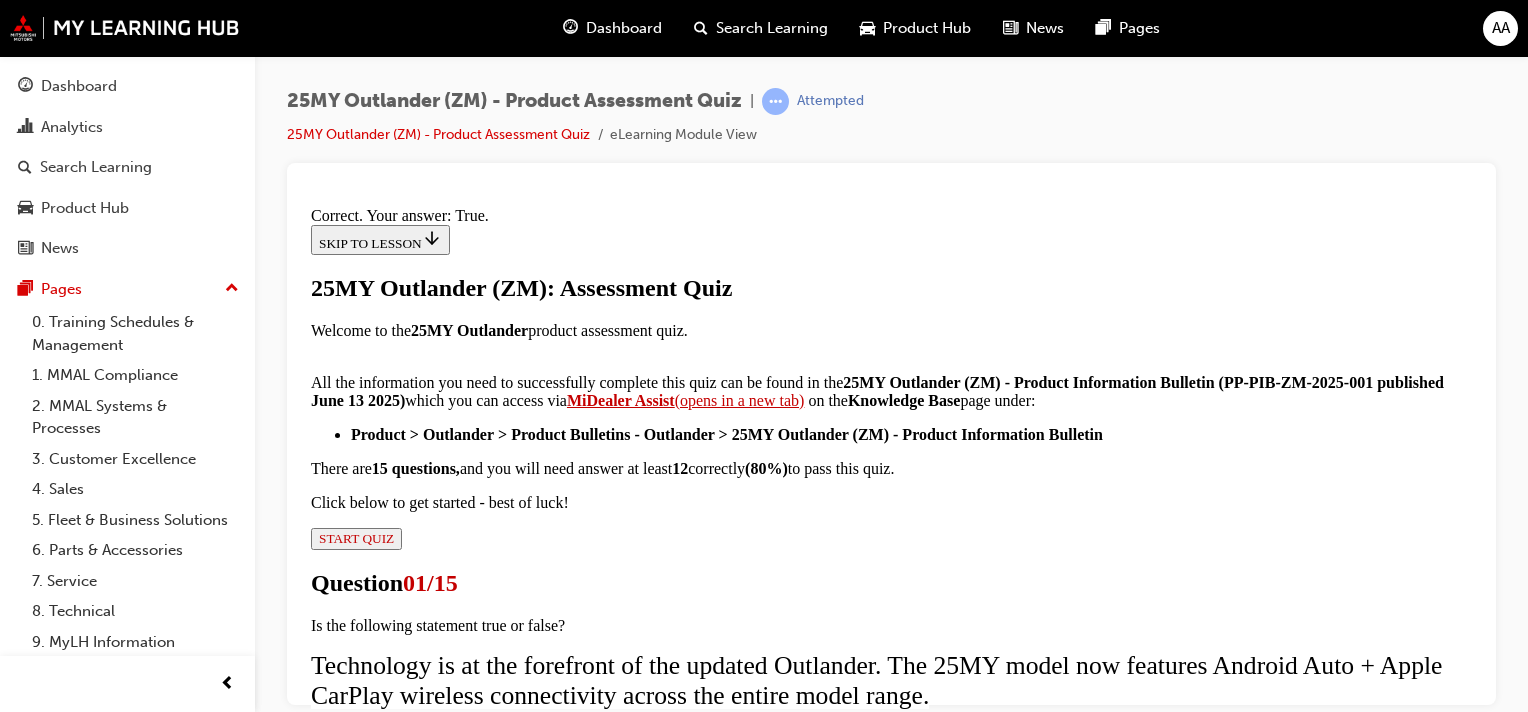scroll, scrollTop: 403, scrollLeft: 0, axis: vertical 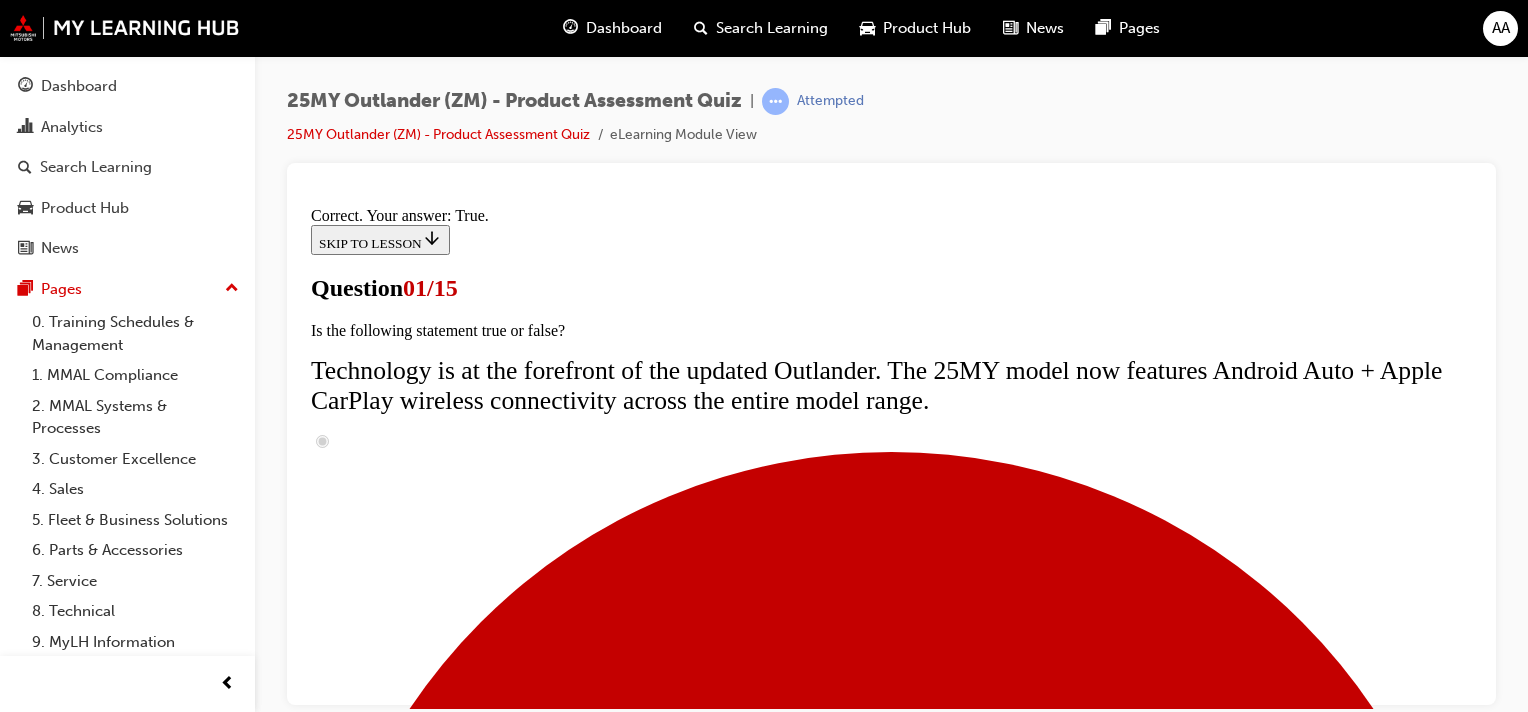 click on "Moonstone Grey" at bounding box center [365, 13272] 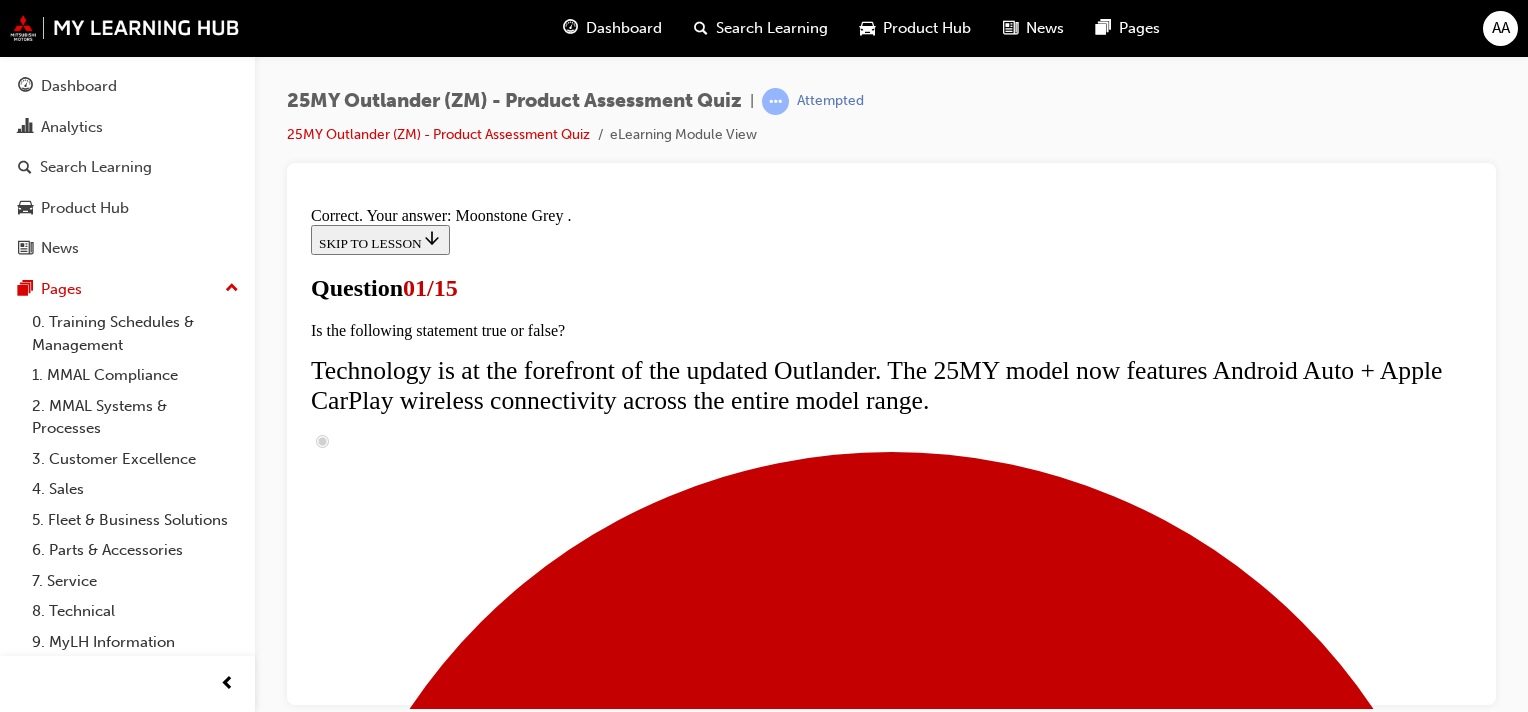 scroll, scrollTop: 503, scrollLeft: 0, axis: vertical 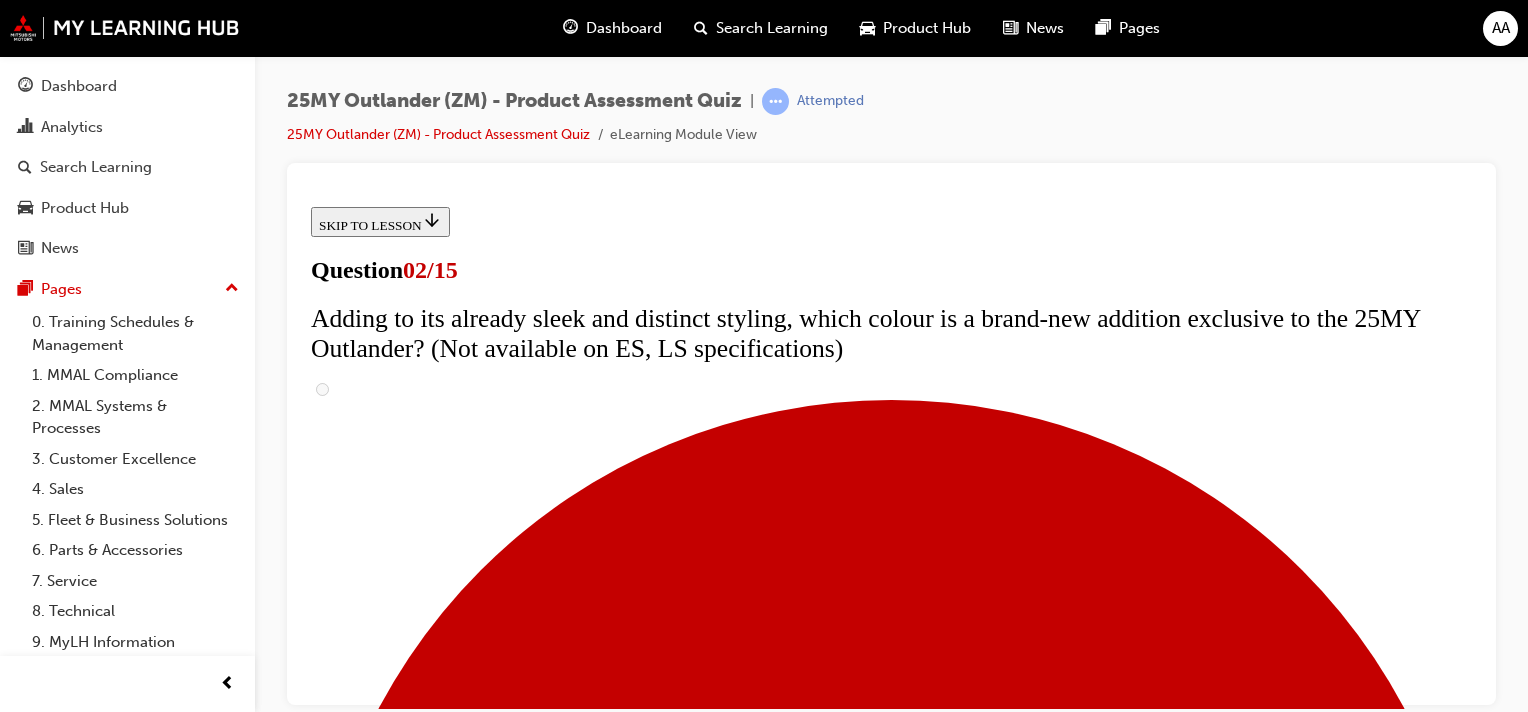 click on "Australian tuned suspension improvements" at bounding box center [489, 15140] 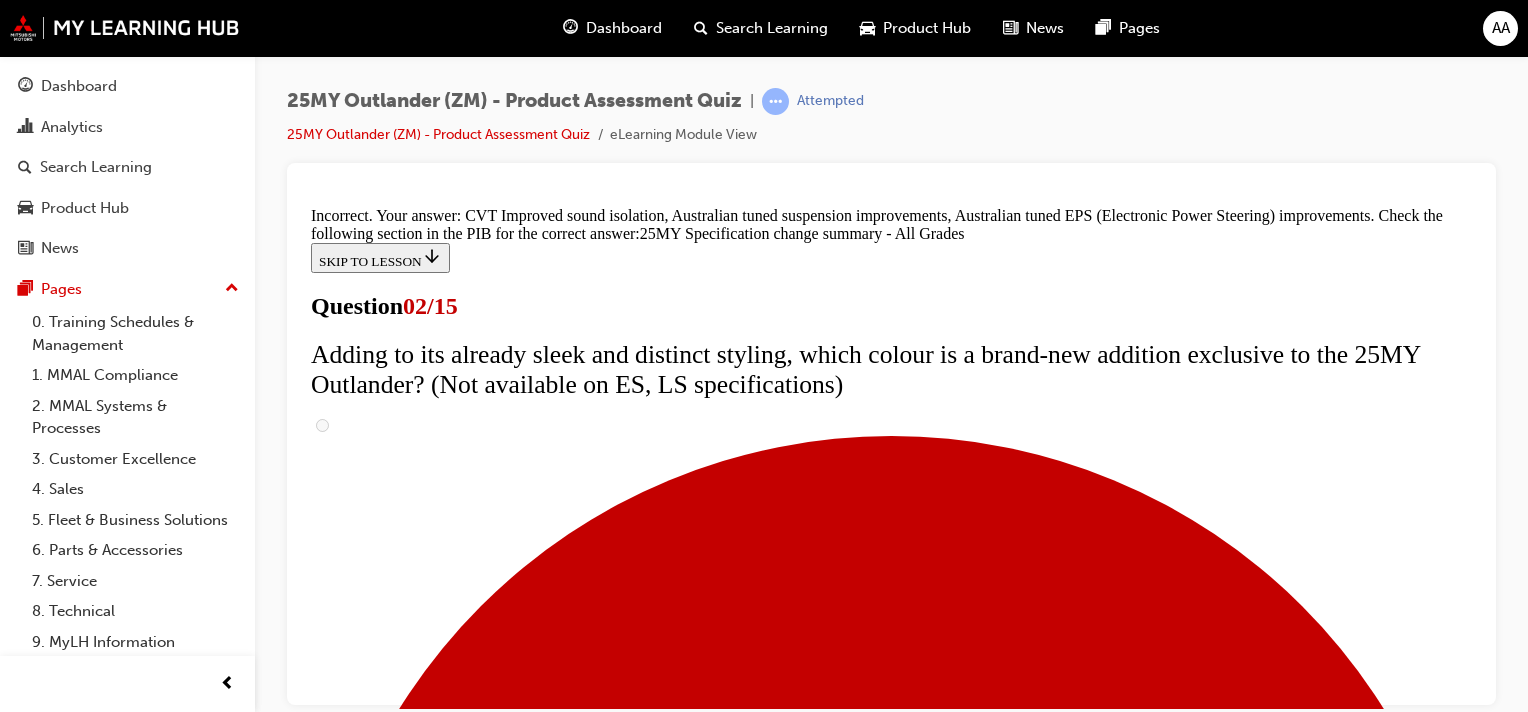 scroll, scrollTop: 503, scrollLeft: 0, axis: vertical 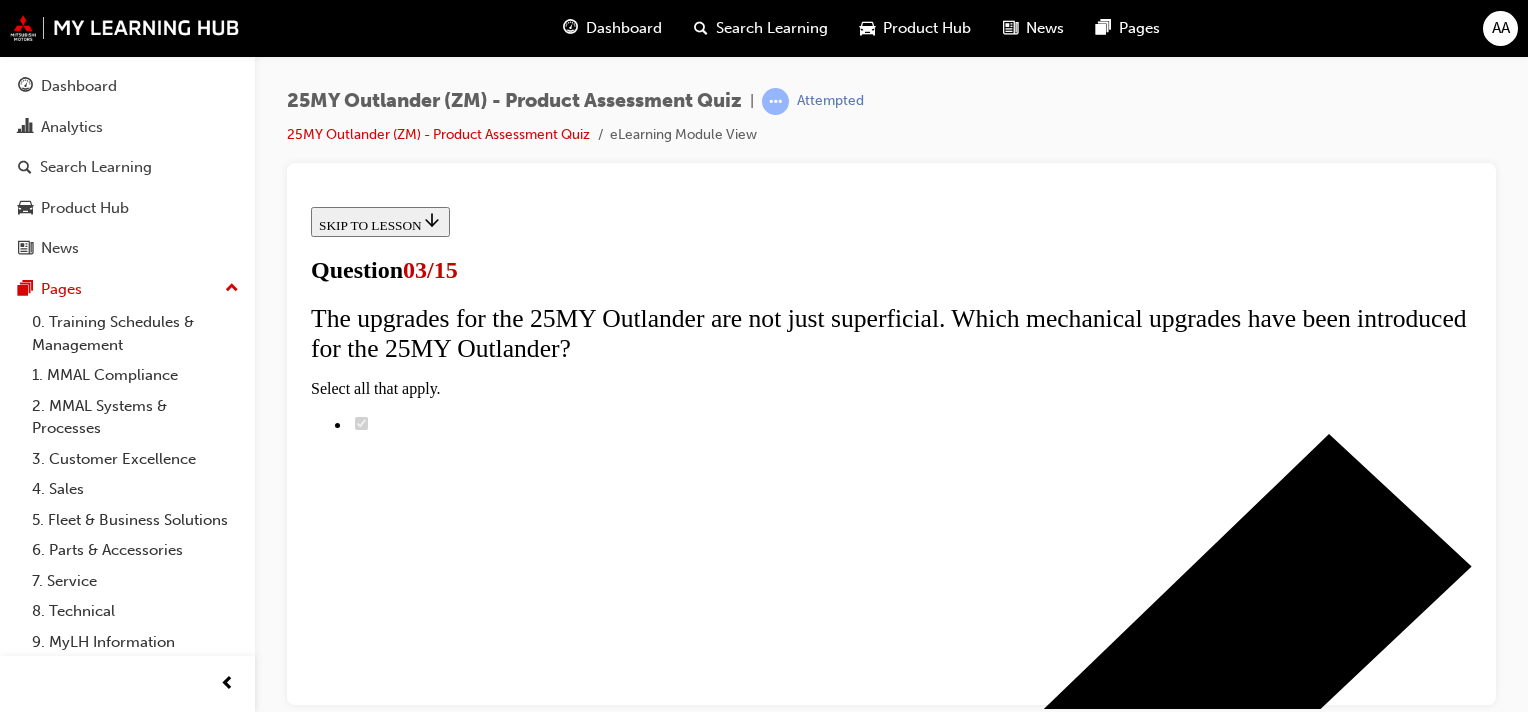 click on "Dynamic Sound Yamaha Premium 8-speaker system" at bounding box center (891, 9308) 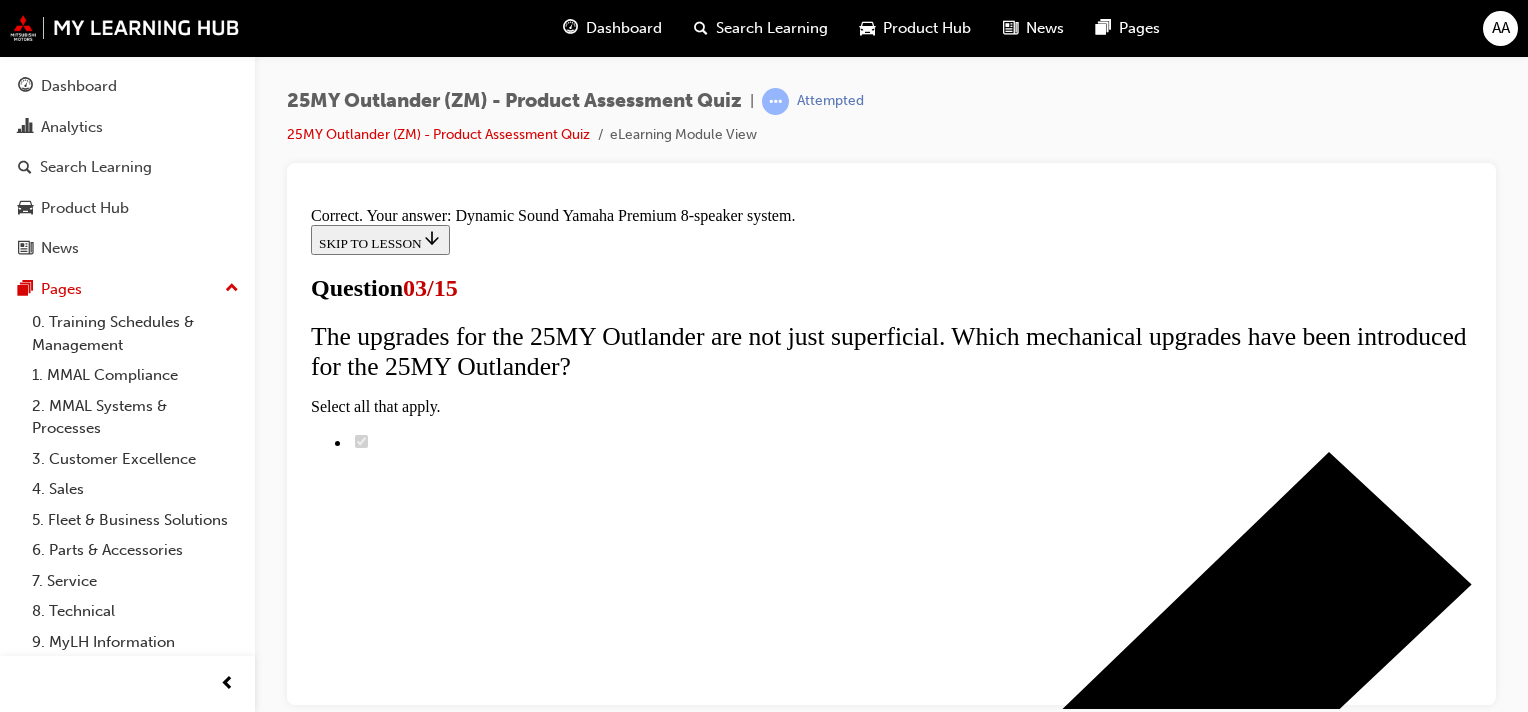 click on "NEXT" at bounding box center [337, 14728] 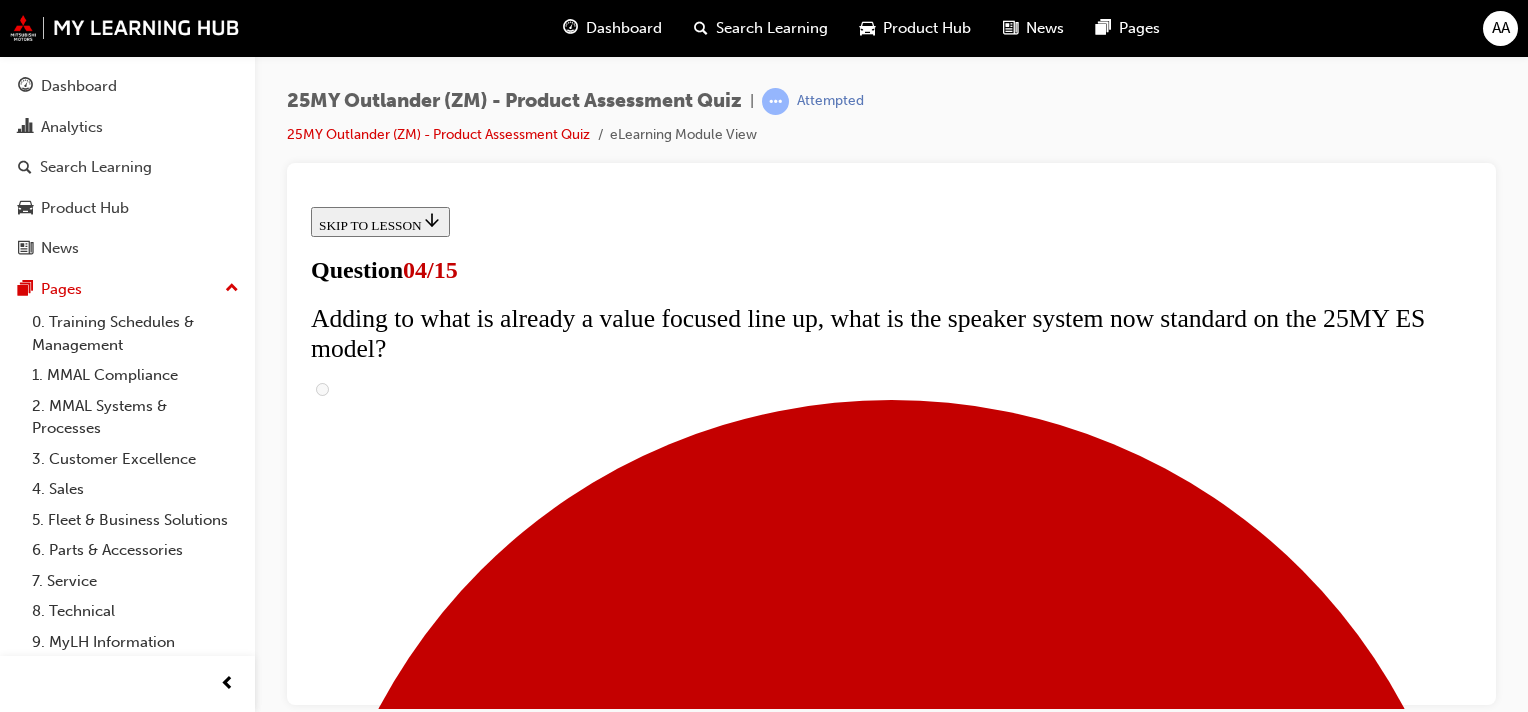 scroll, scrollTop: 103, scrollLeft: 0, axis: vertical 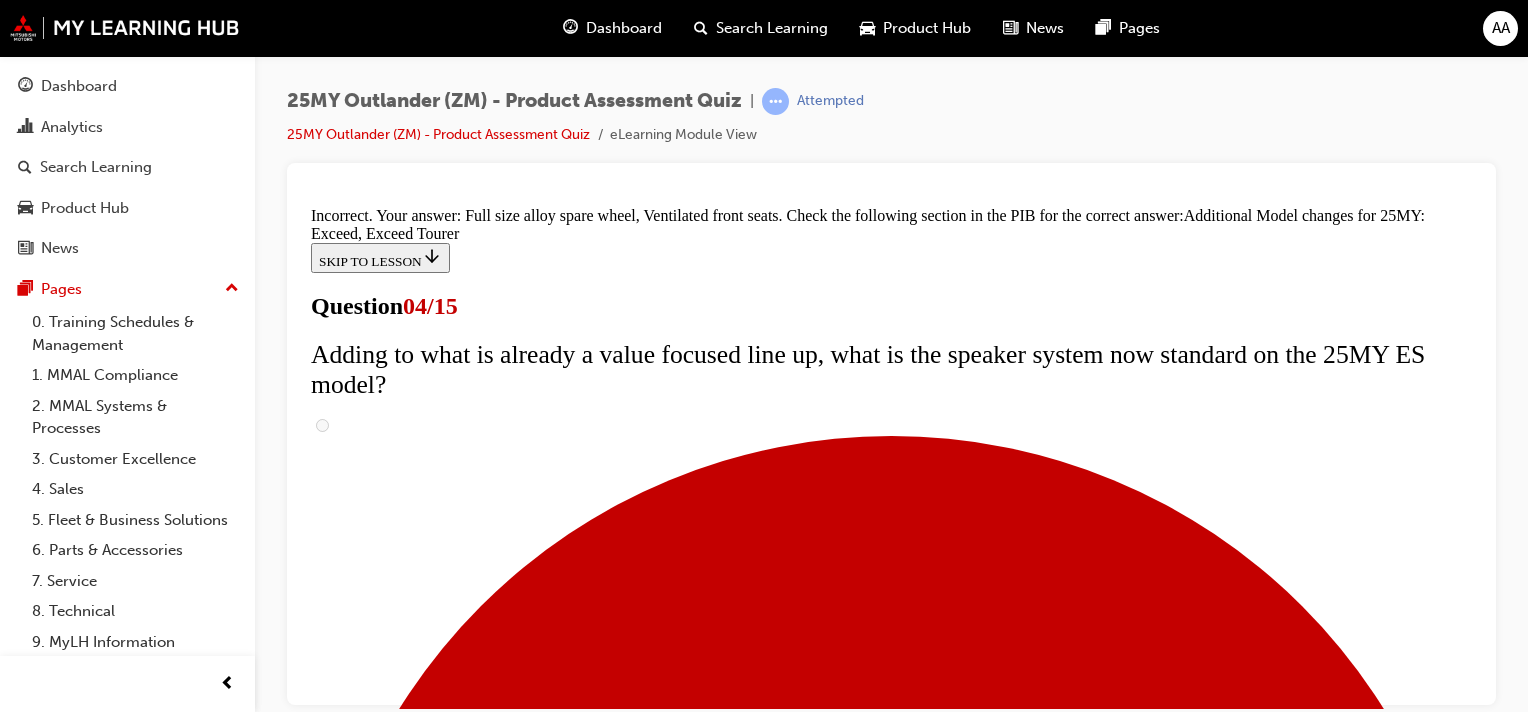 click on "NEXT" at bounding box center (337, 15611) 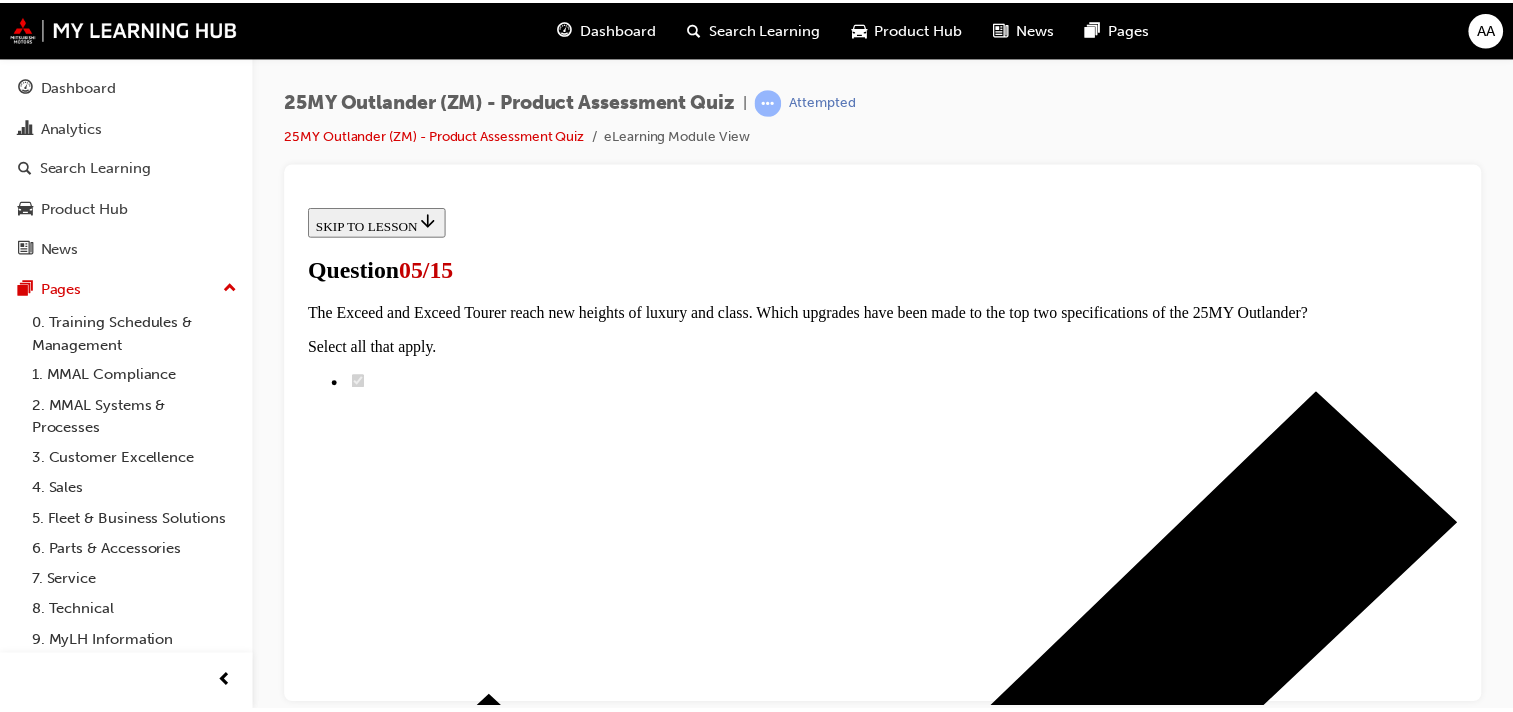 scroll, scrollTop: 69, scrollLeft: 0, axis: vertical 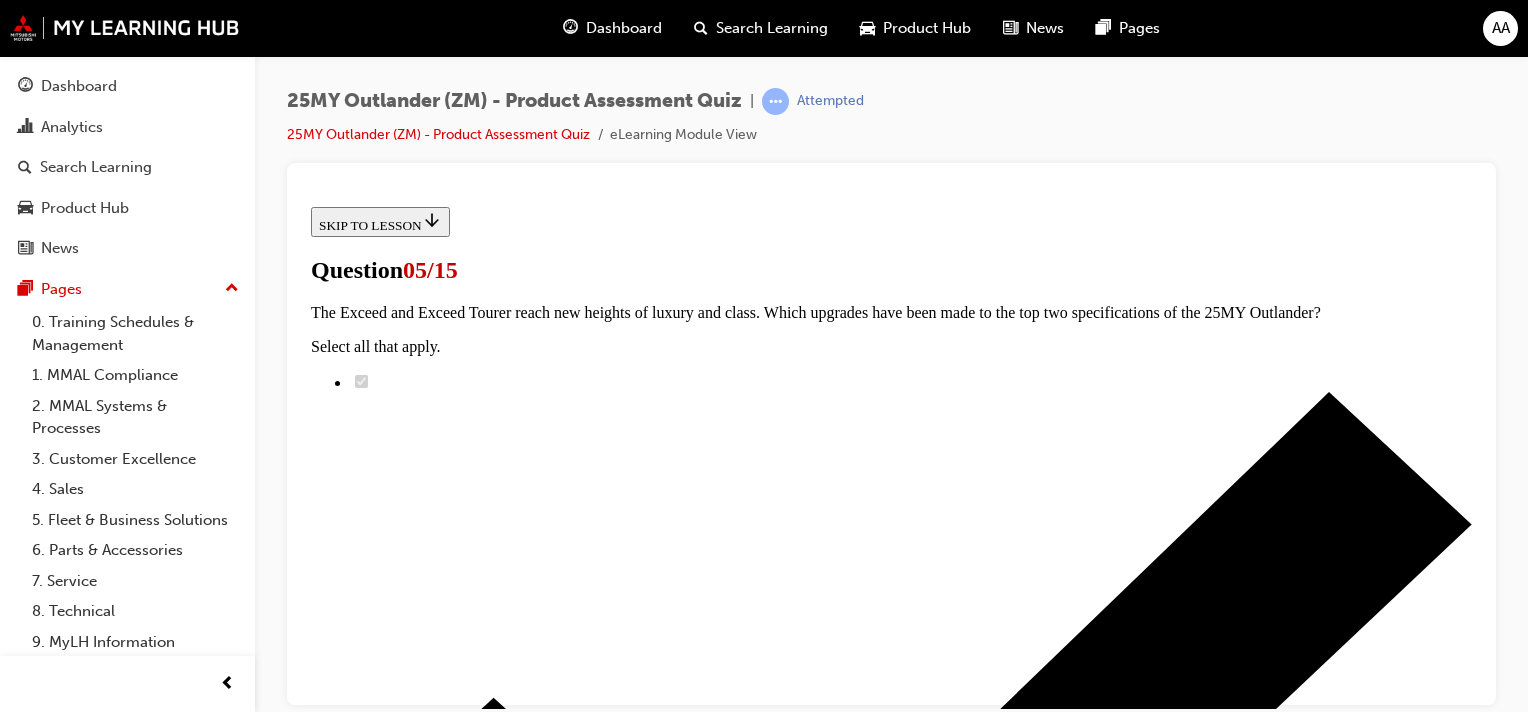 click on "Dashboard" at bounding box center (624, 28) 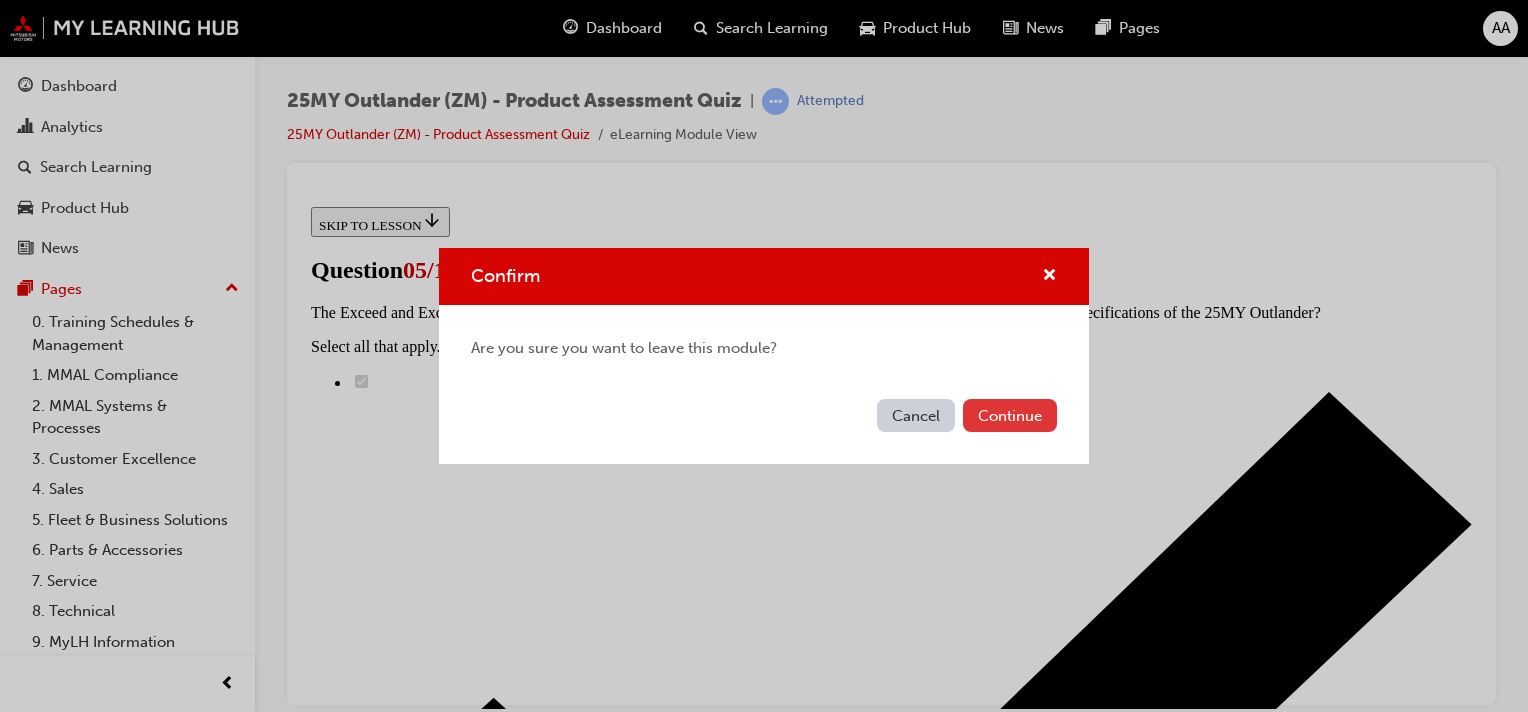 click on "Continue" at bounding box center [1010, 415] 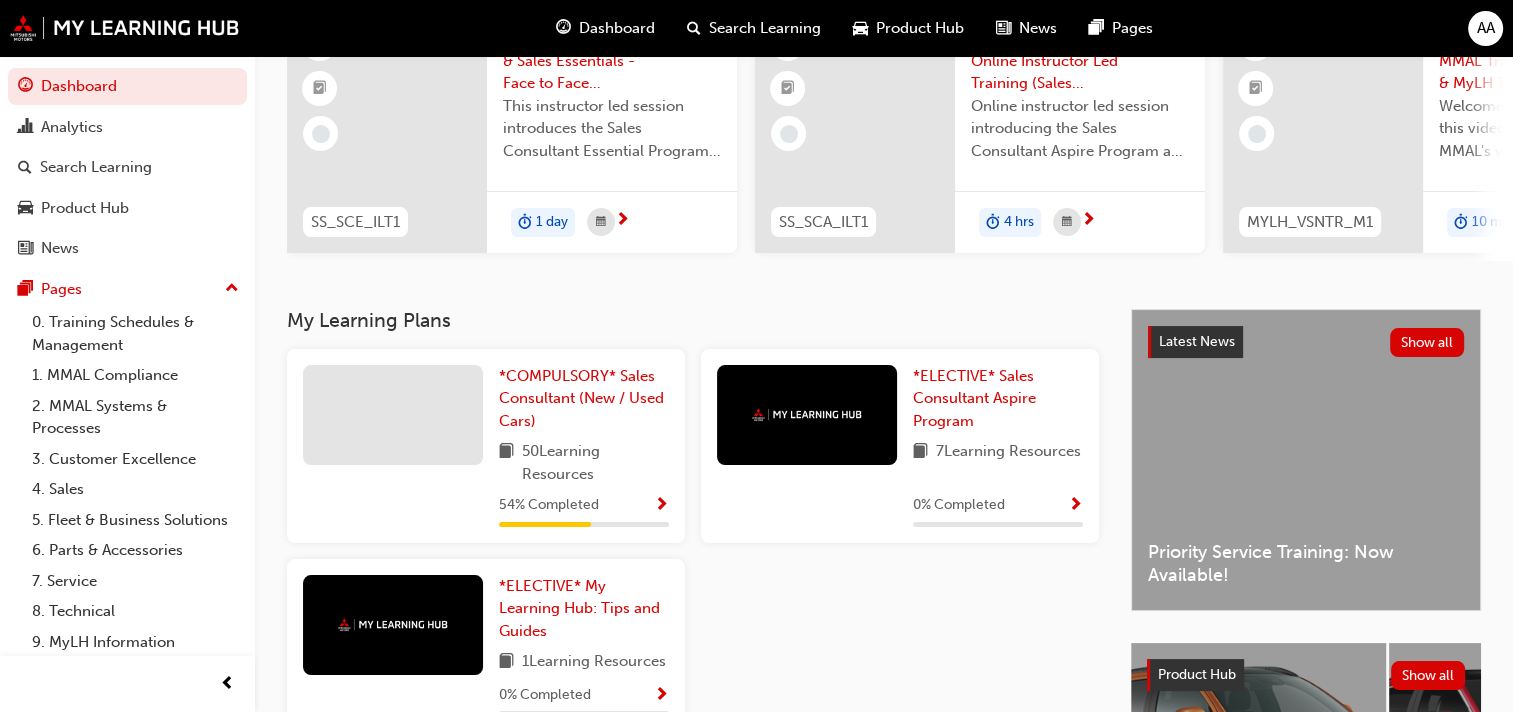 scroll, scrollTop: 0, scrollLeft: 0, axis: both 